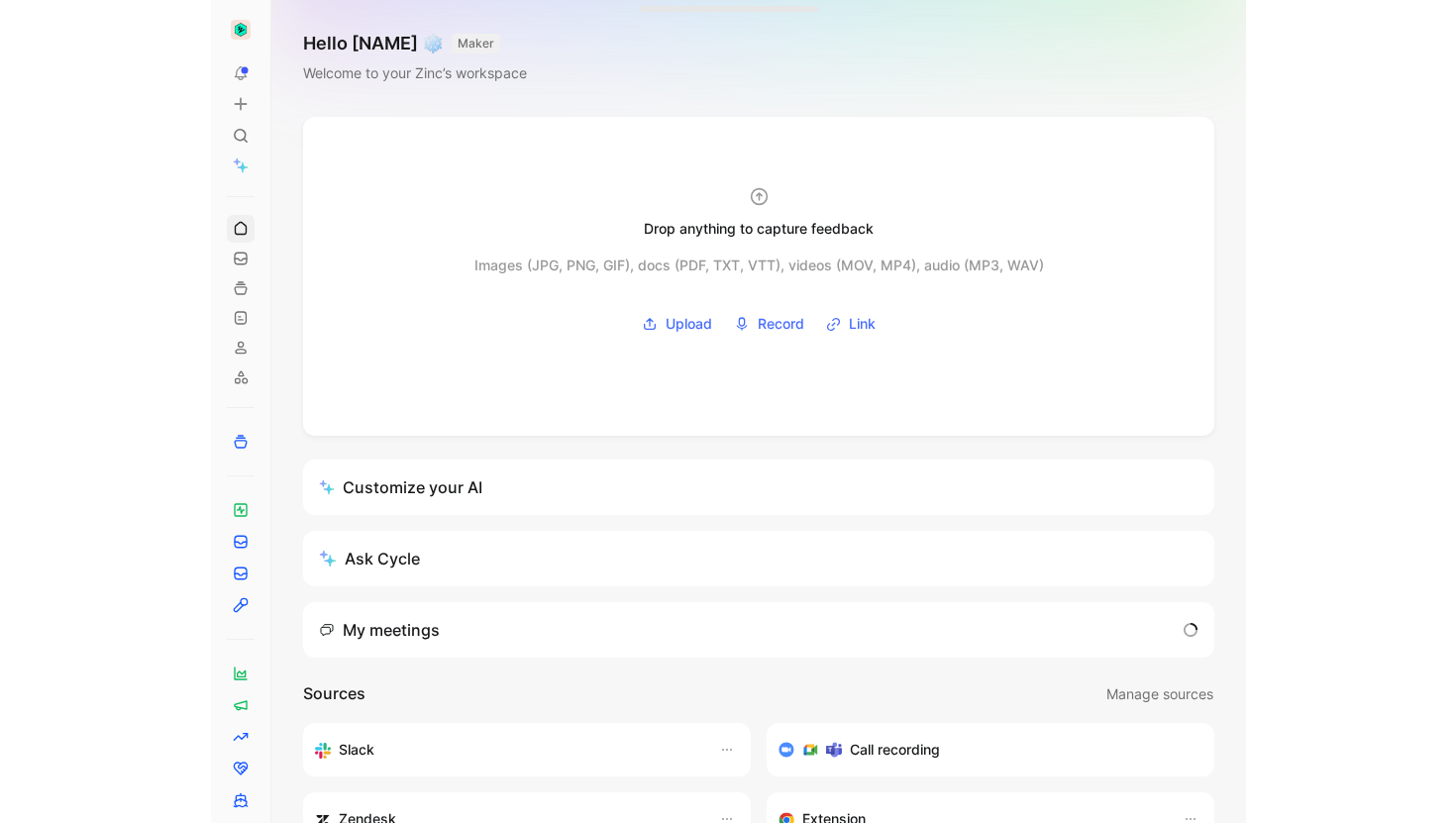 scroll, scrollTop: 0, scrollLeft: 0, axis: both 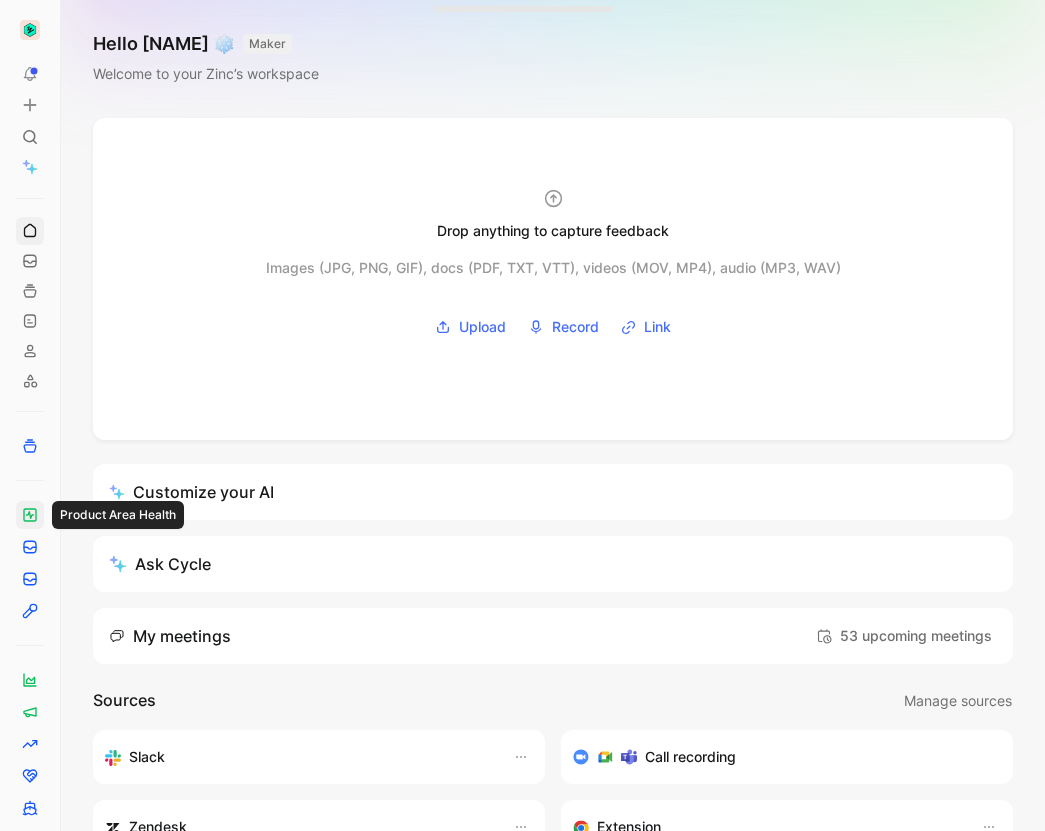 click at bounding box center [30, 515] 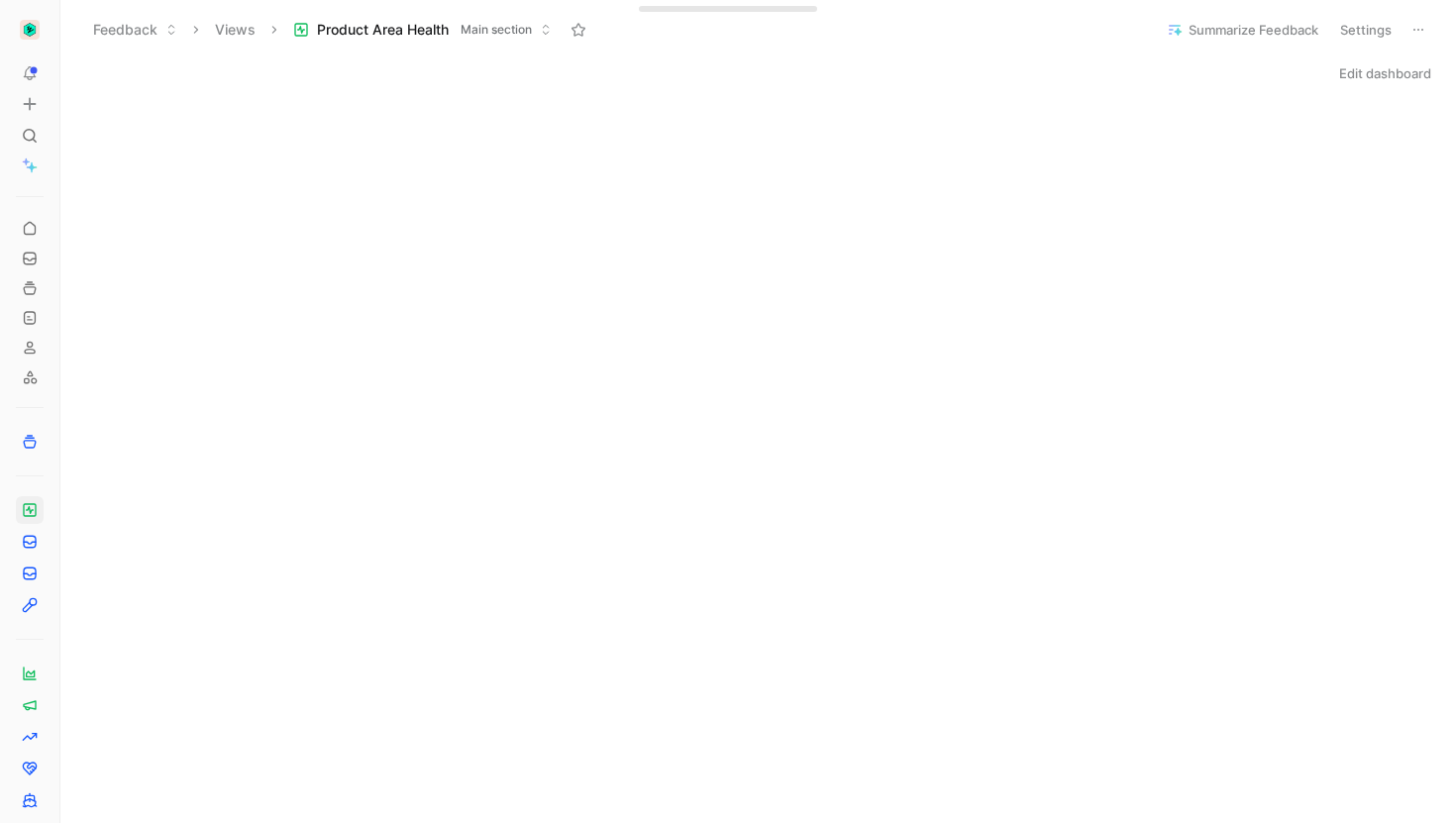 click on "Feedback Views Product Area Health Main section" at bounding box center (613, 30) 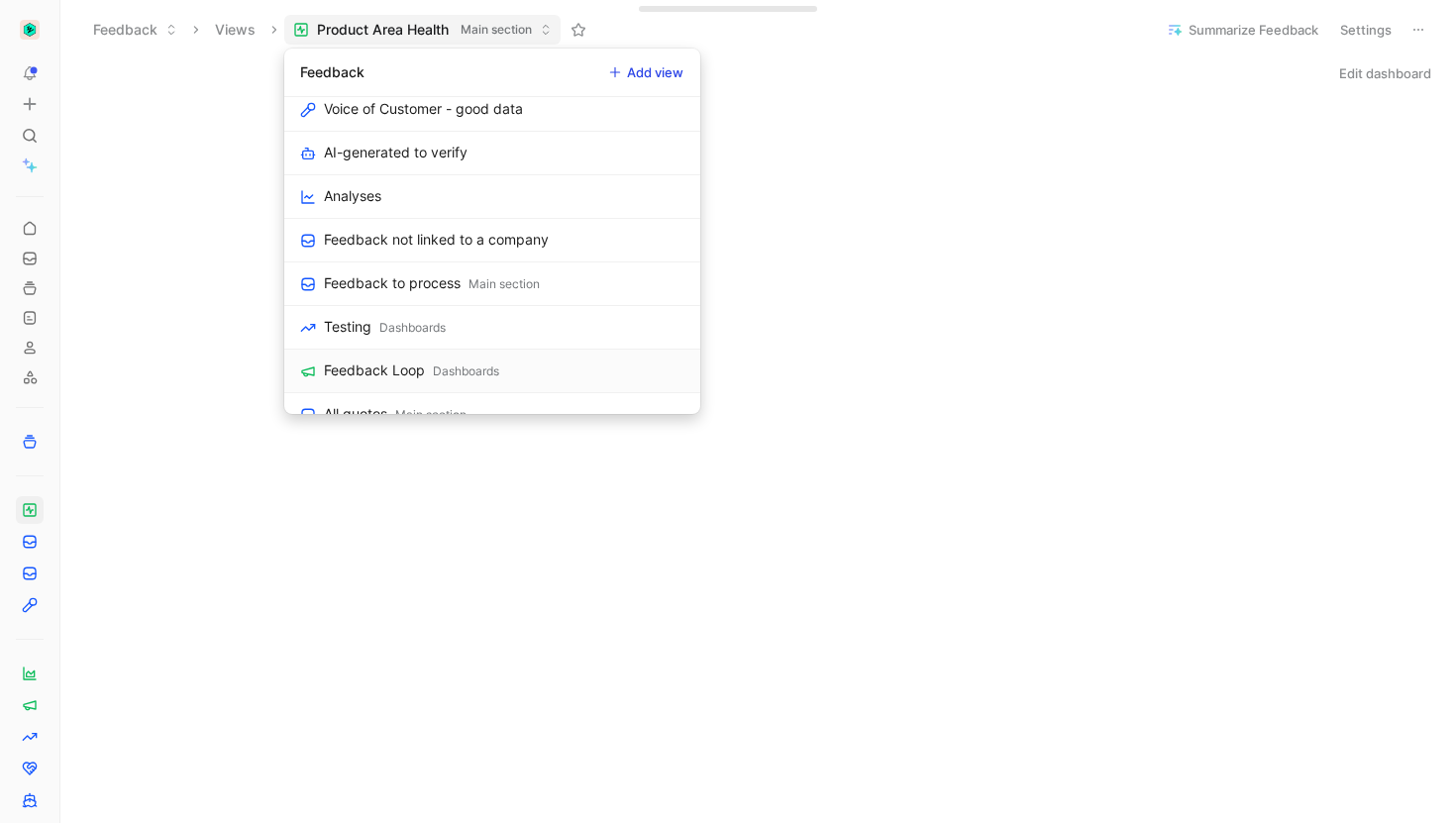 scroll, scrollTop: 664, scrollLeft: 0, axis: vertical 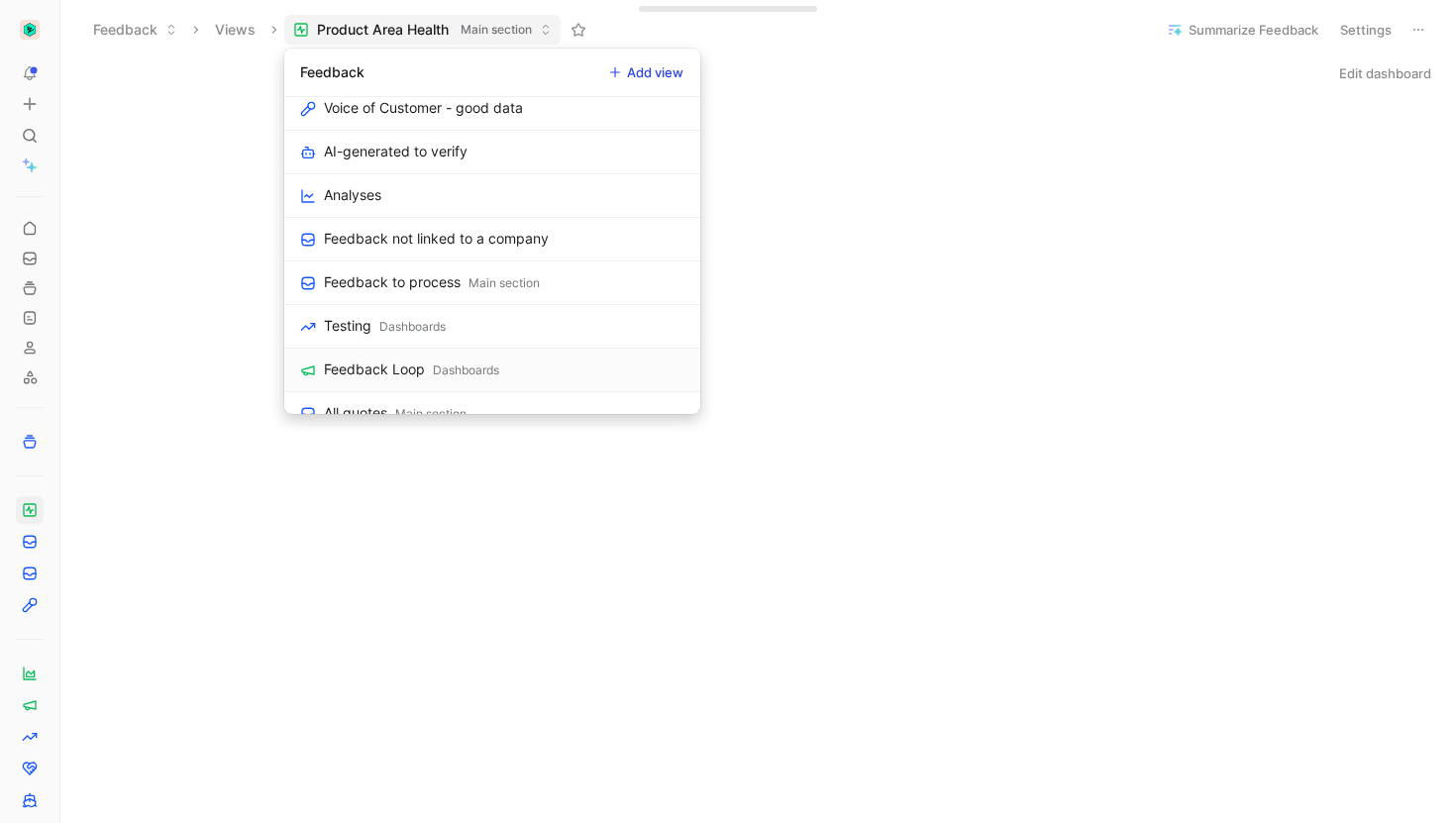 click on "Feedback Loop Dashboards" at bounding box center [492, 370] 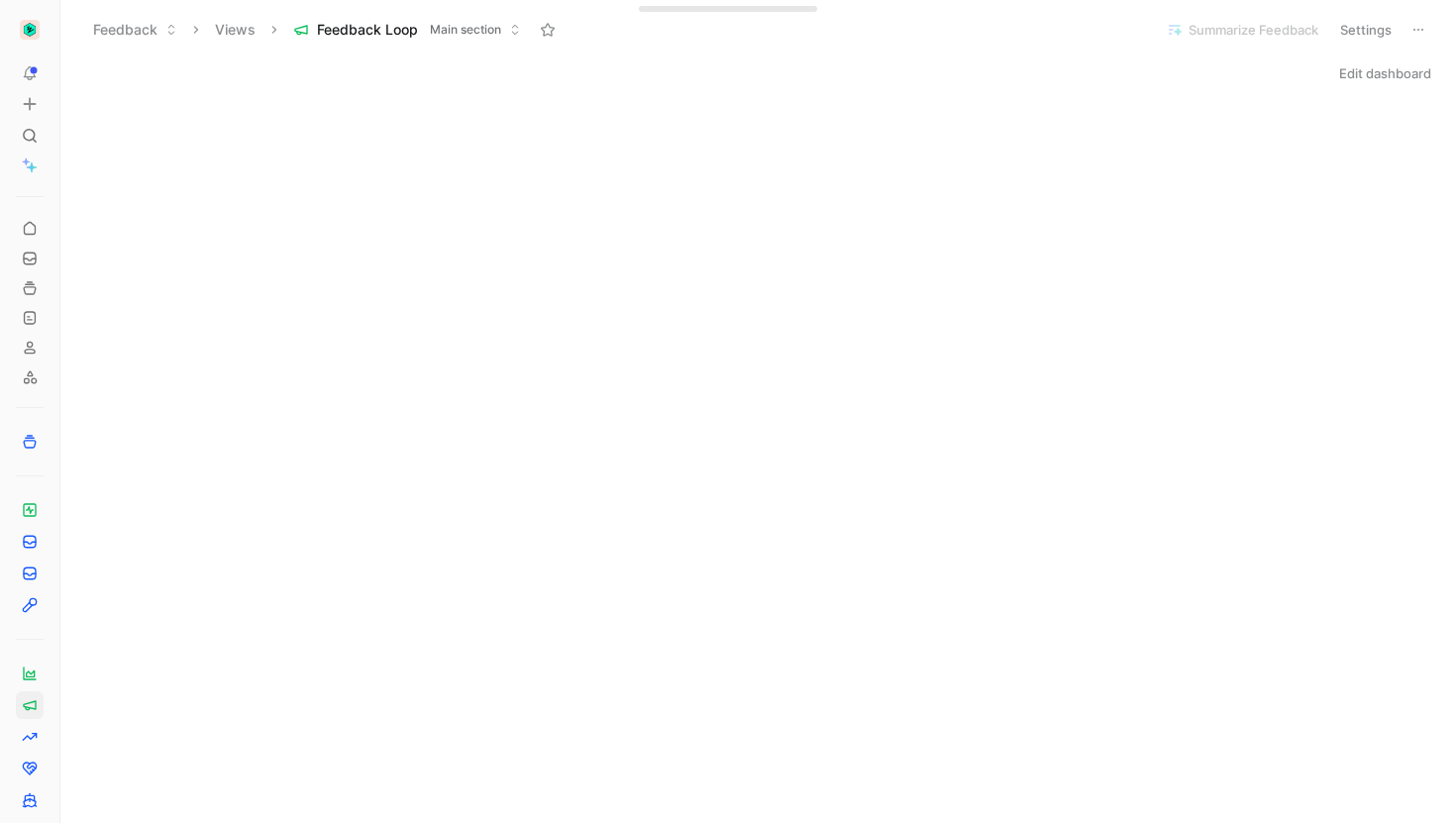 click on "Feedback Views Feedback Loop Main section Summarize Feedback Settings" at bounding box center (758, 30) 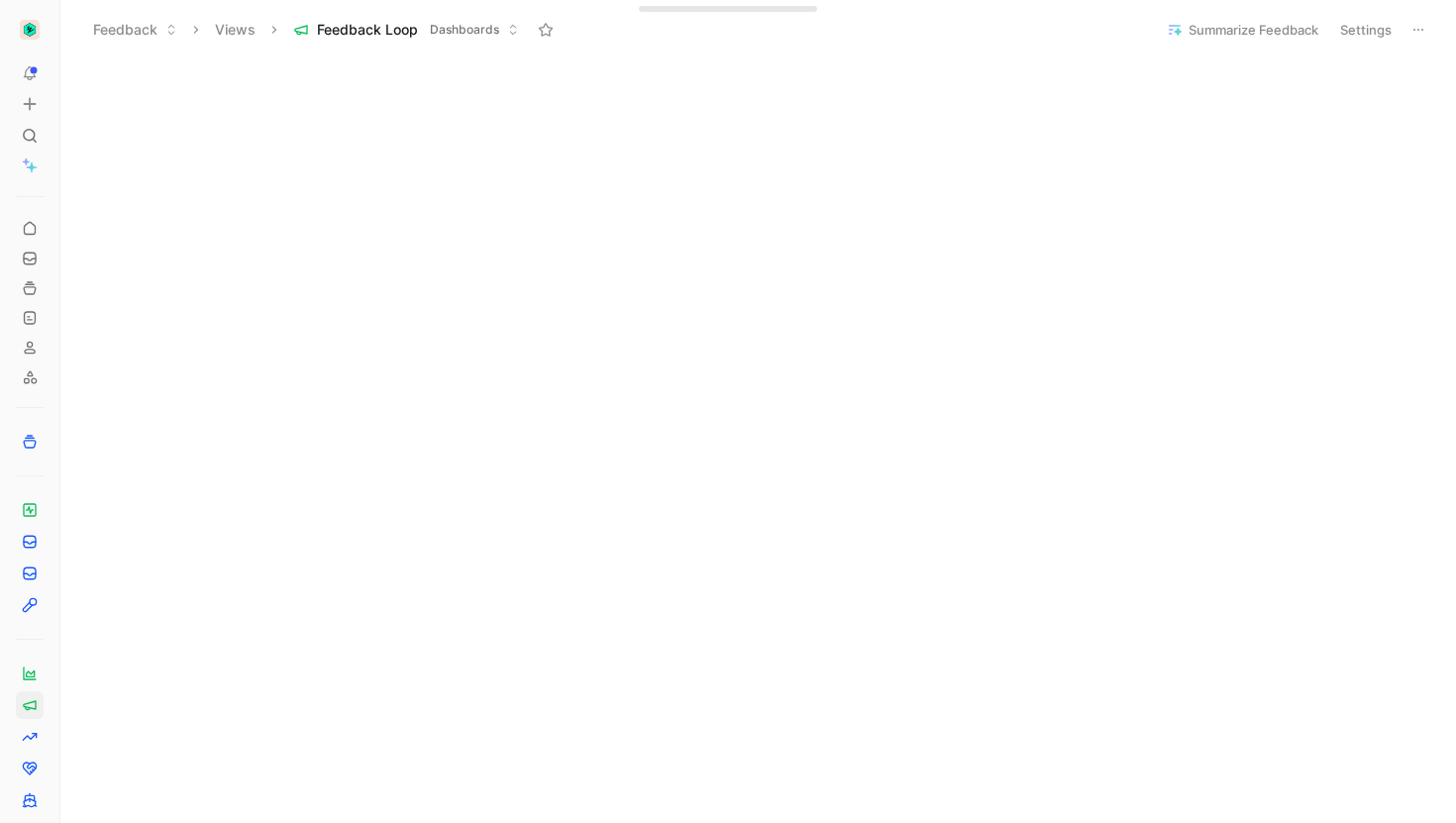 scroll, scrollTop: 0, scrollLeft: 0, axis: both 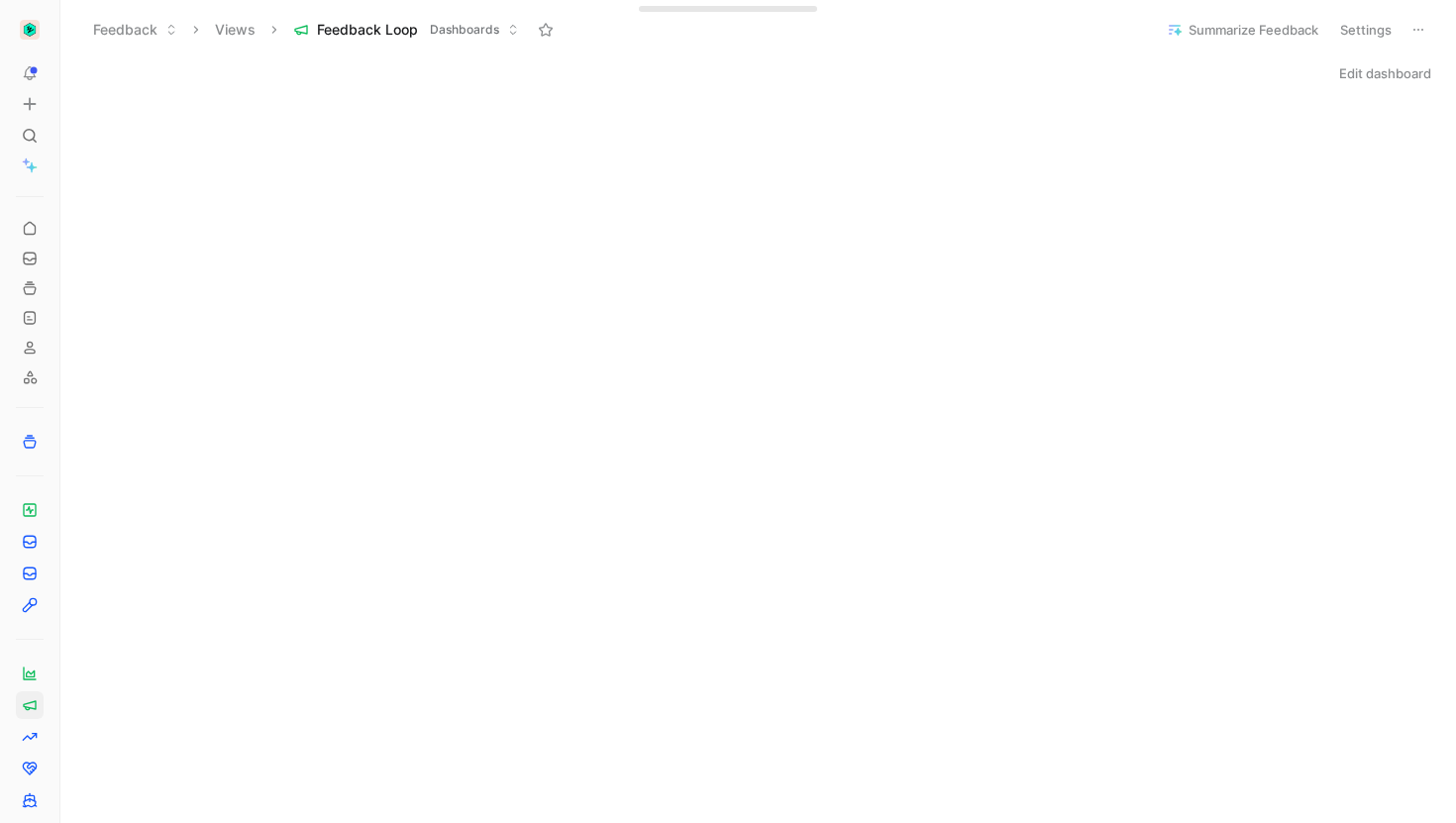 drag, startPoint x: 535, startPoint y: 94, endPoint x: 504, endPoint y: 47, distance: 56.30275 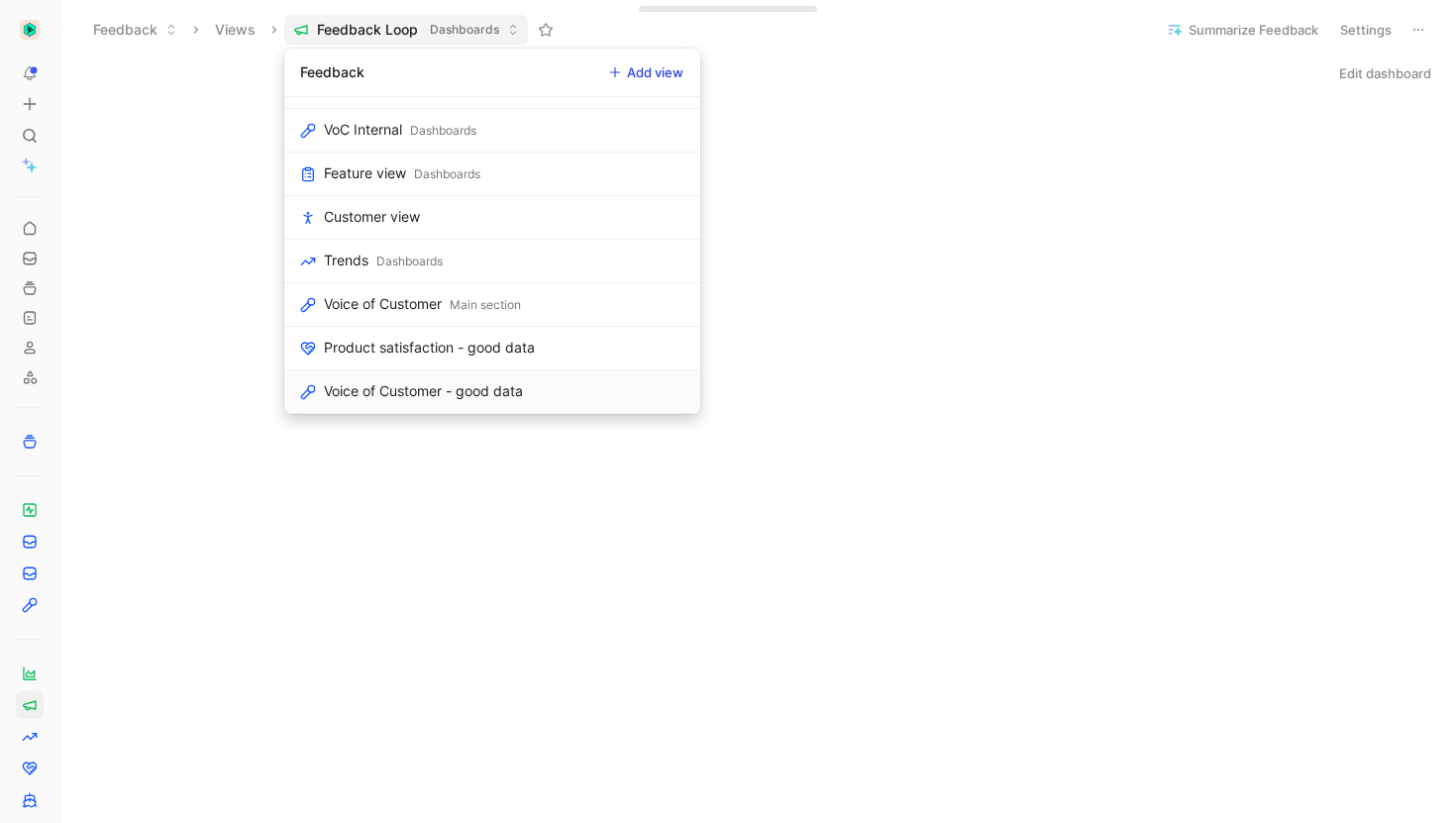 scroll, scrollTop: 816, scrollLeft: 0, axis: vertical 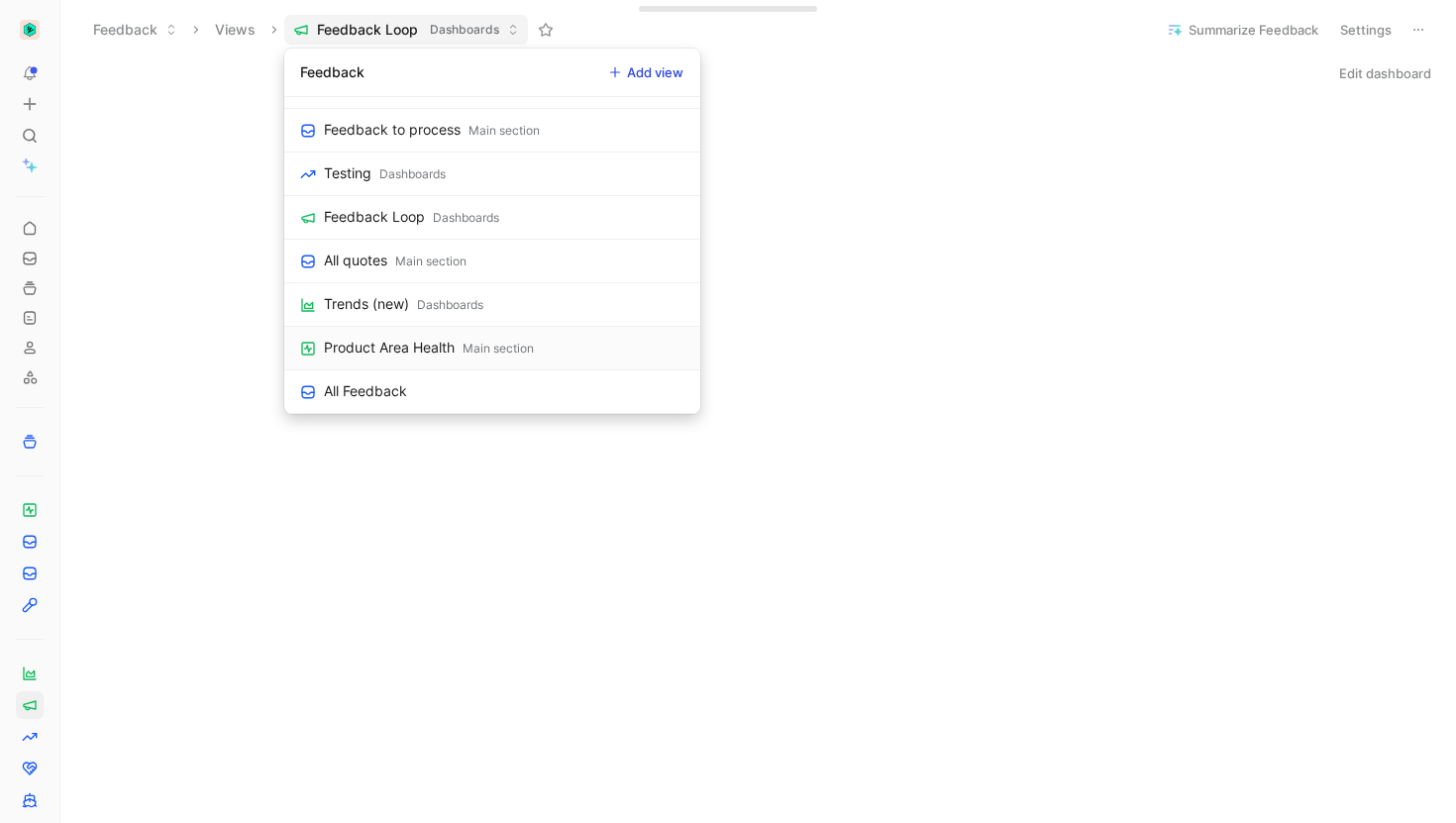 click on "Main section" at bounding box center [498, 349] 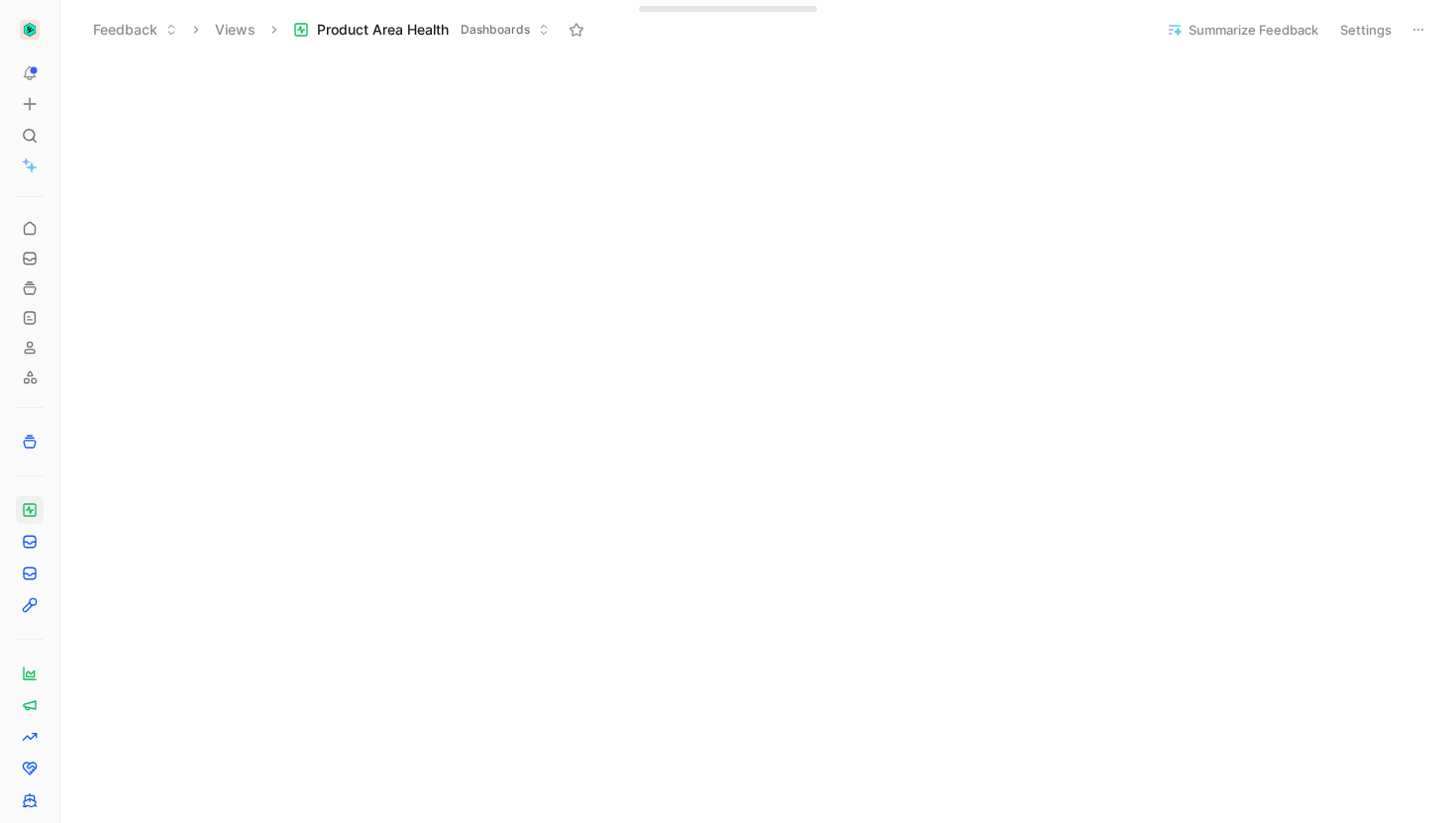 scroll, scrollTop: 0, scrollLeft: 0, axis: both 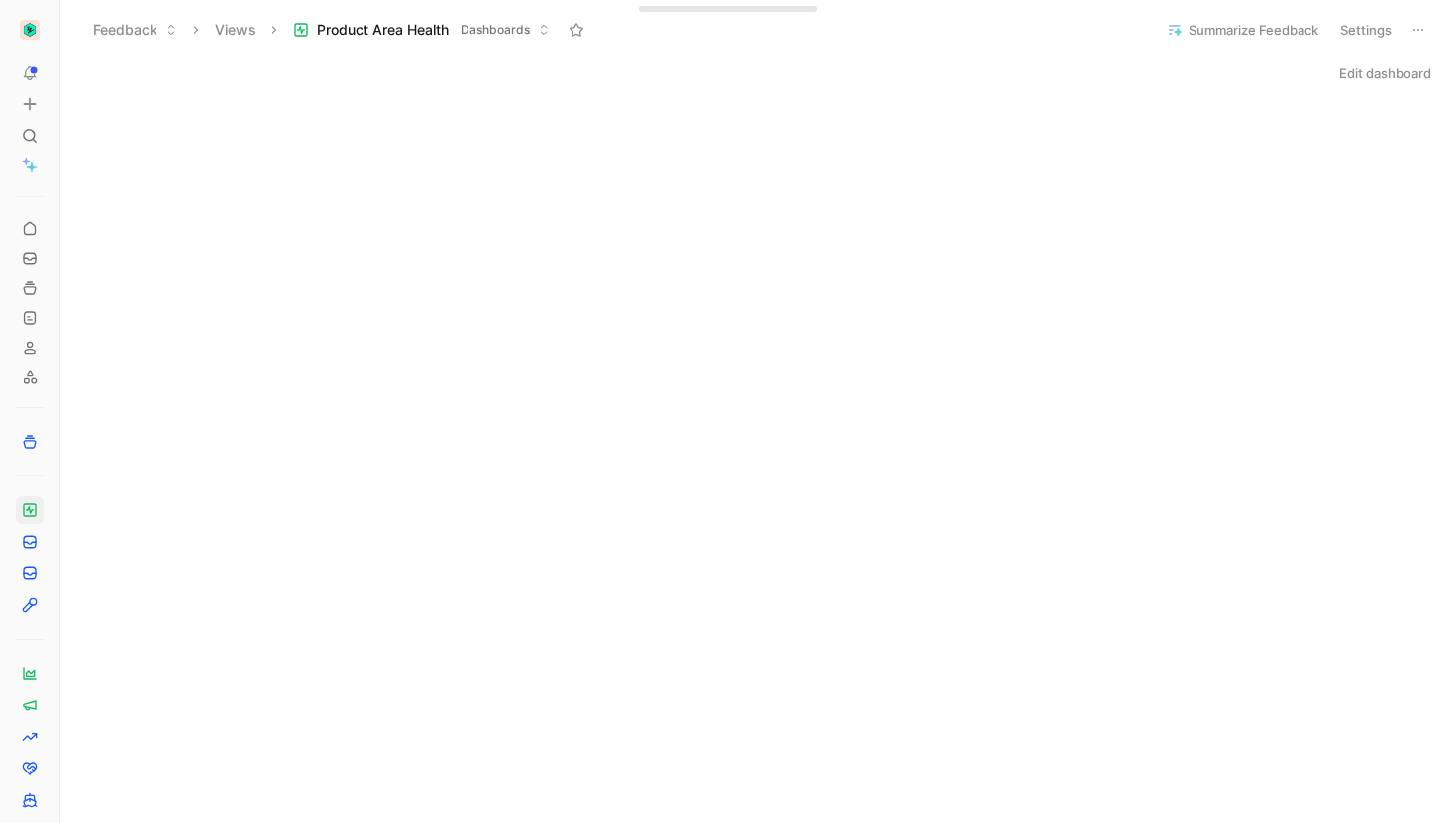 click on "Edit dashboard" at bounding box center [1385, 73] 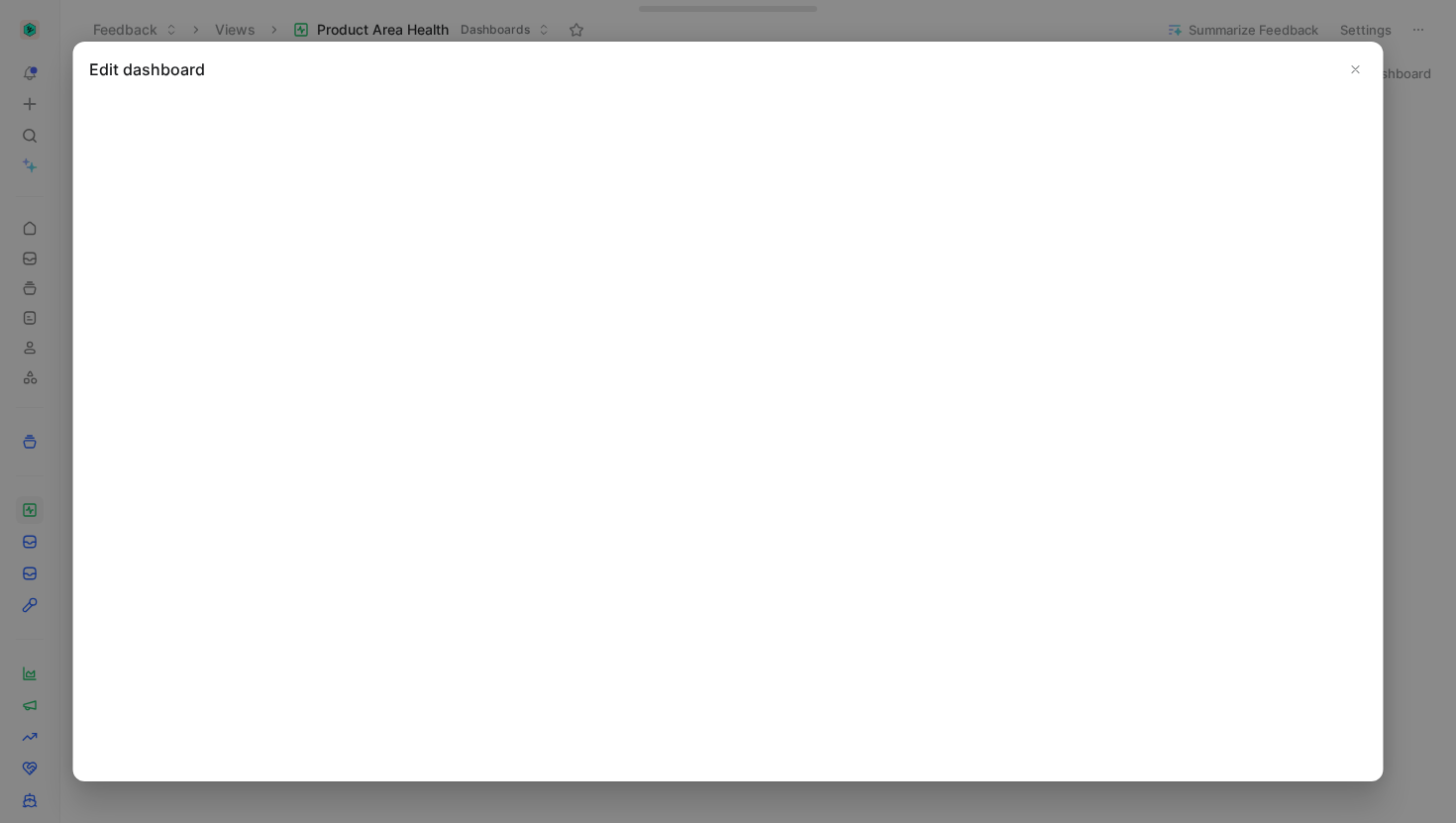 click on "Edit dashboard" at bounding box center (728, 69) 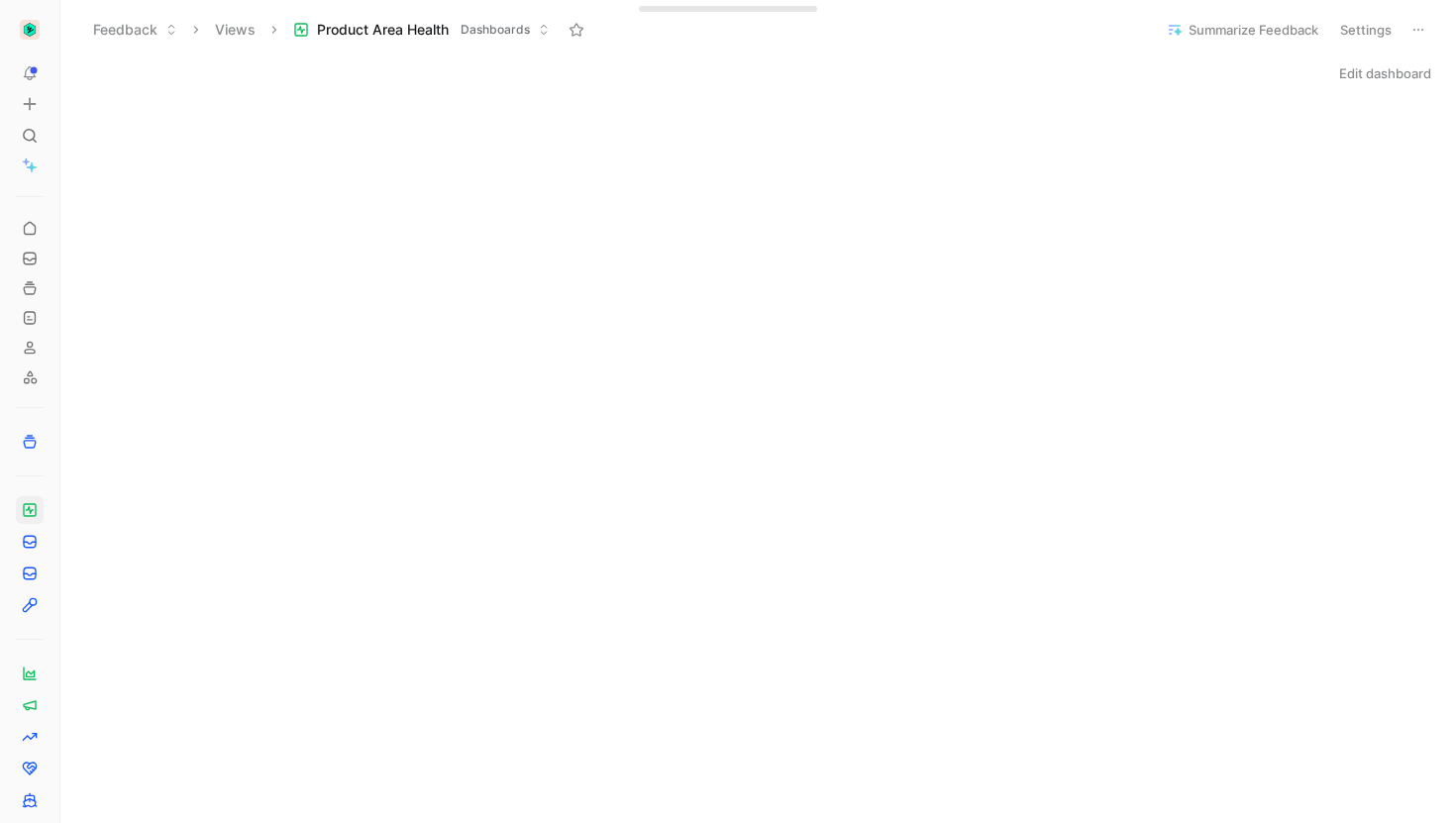 click on "Edit dashboard" at bounding box center [1385, 73] 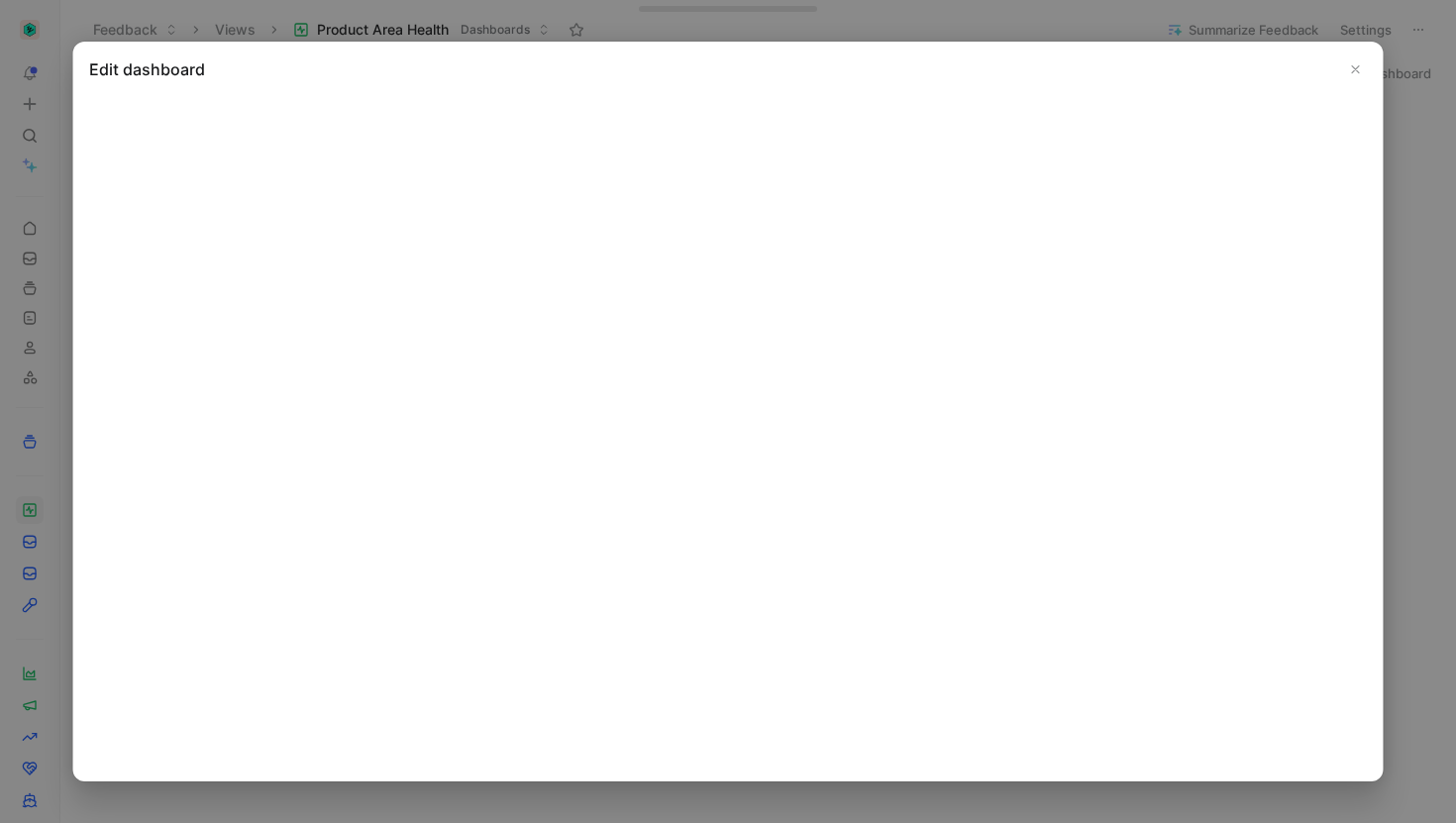click at bounding box center [1356, 69] 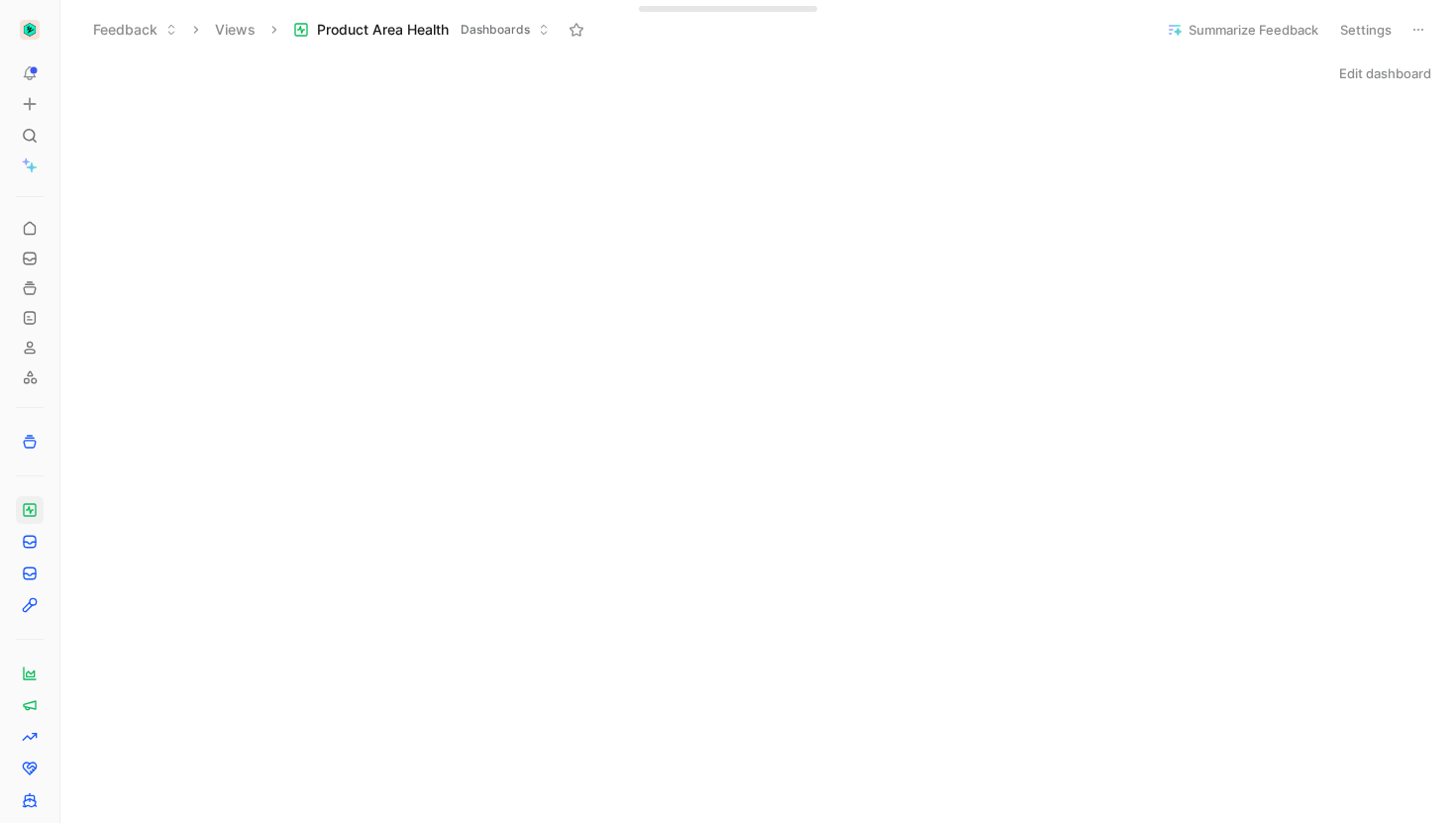 click on "Edit dashboard" at bounding box center (1385, 73) 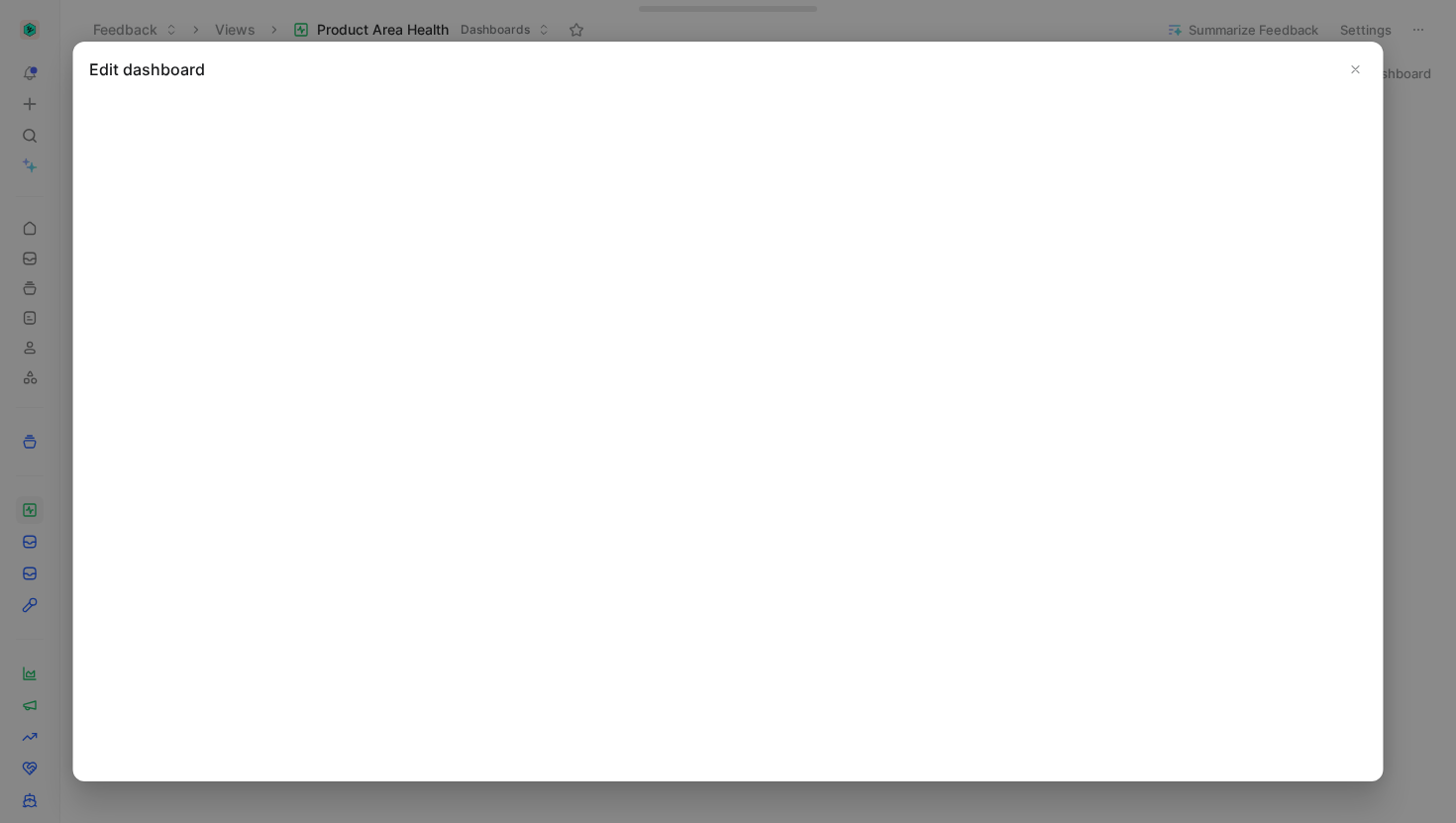 click at bounding box center [1356, 69] 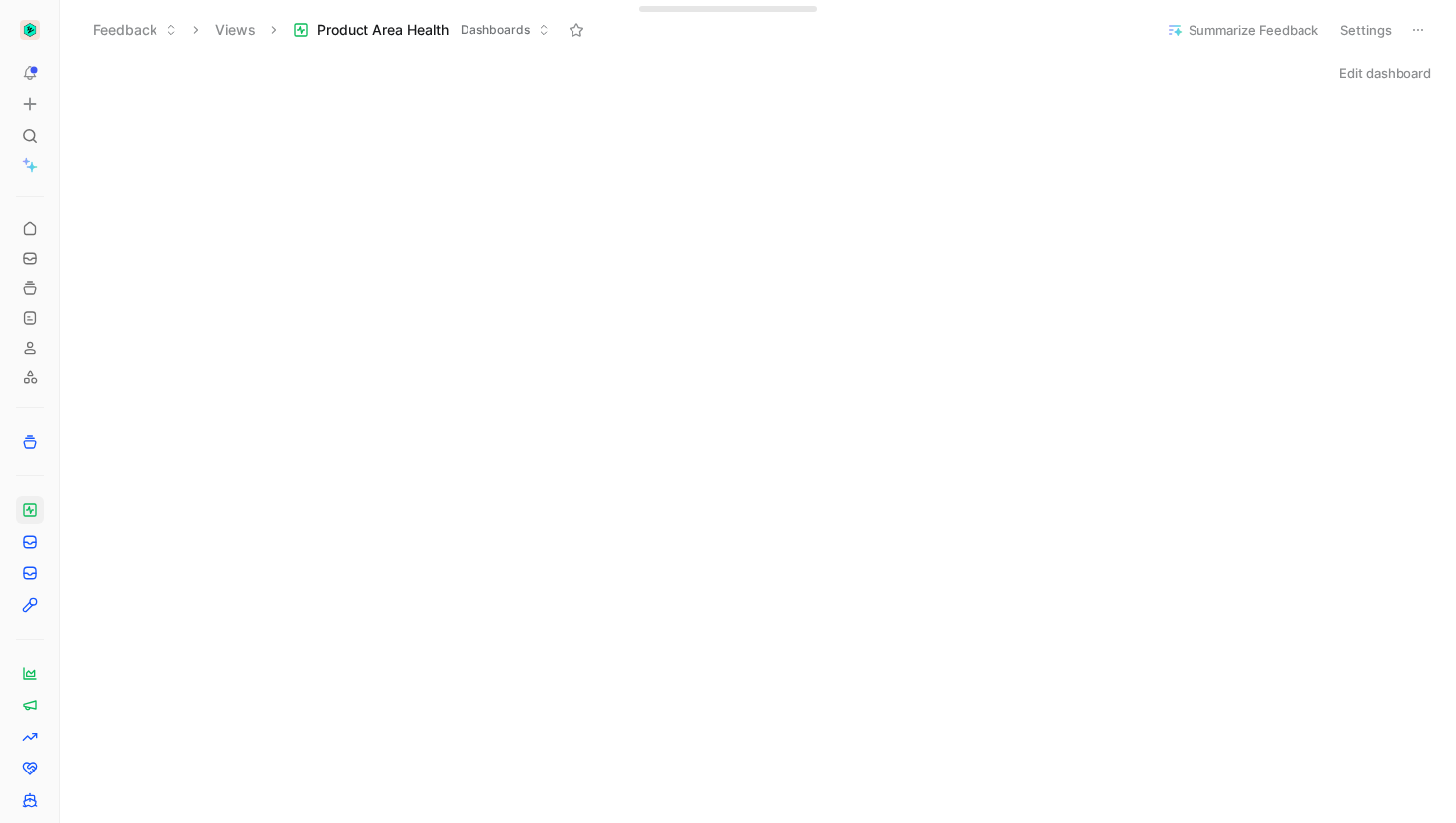 click on "Edit dashboard" at bounding box center [1385, 73] 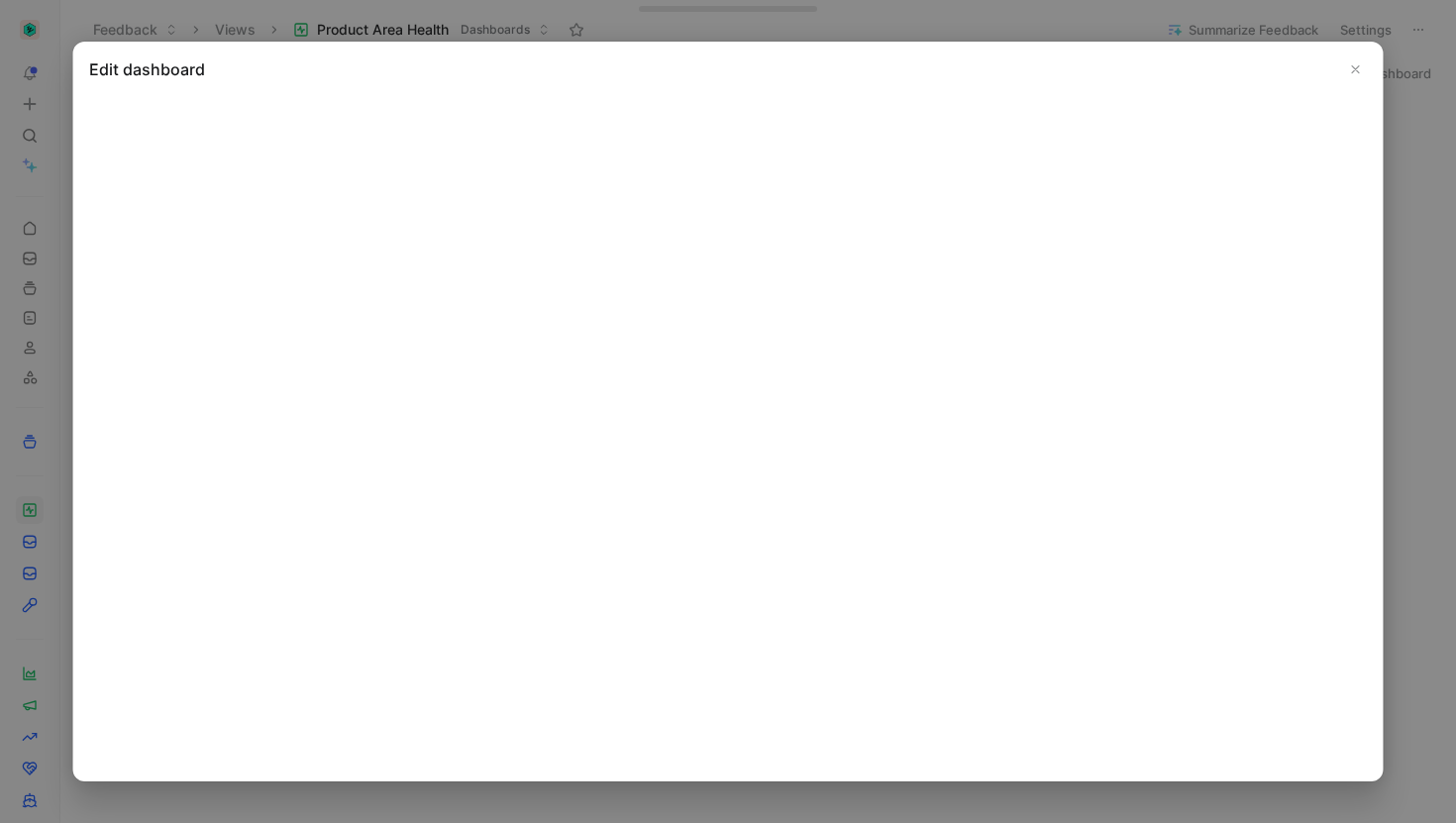 click on "Edit dashboard" at bounding box center [728, 69] 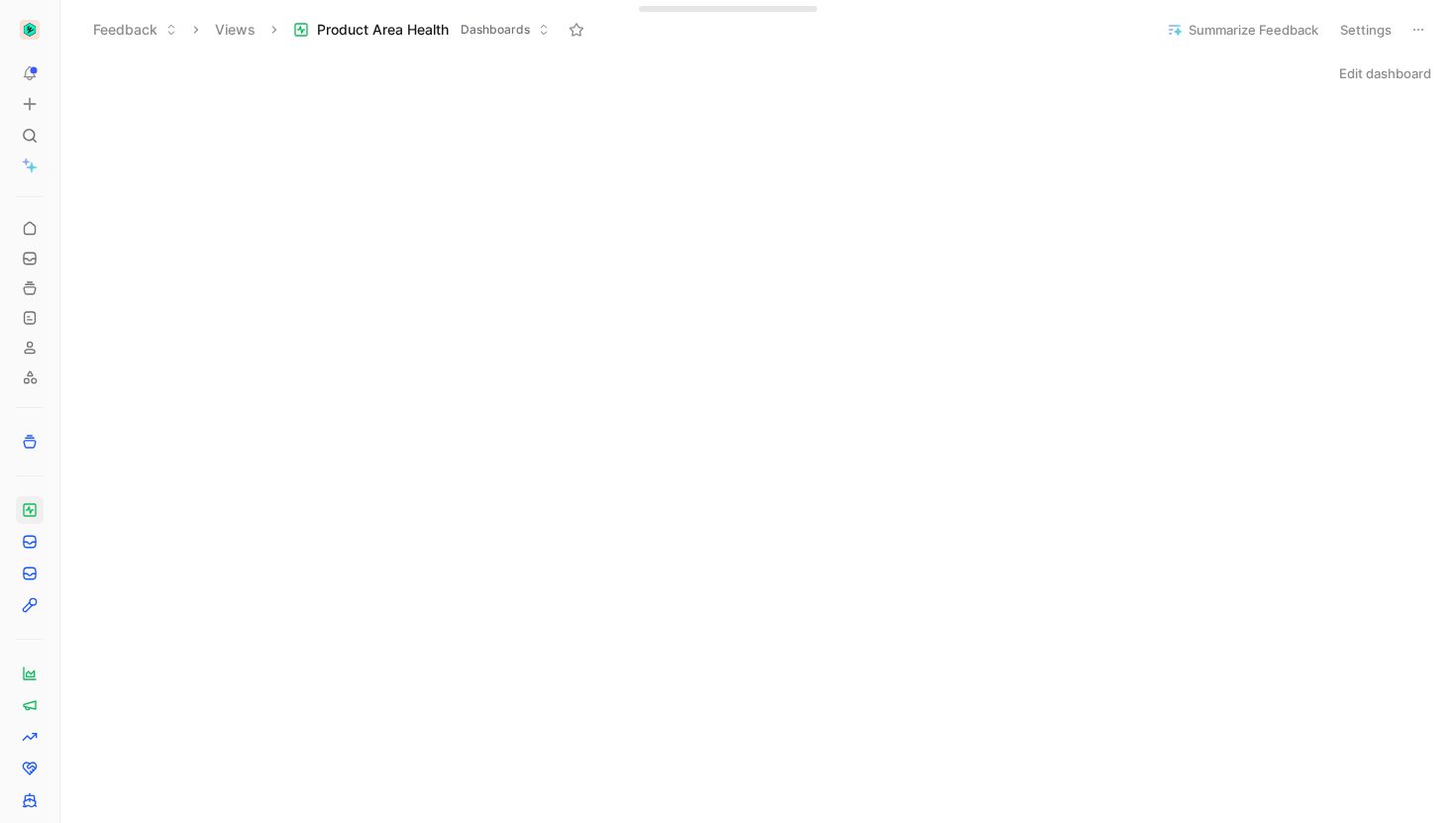 click on "Edit dashboard" at bounding box center [758, 894] 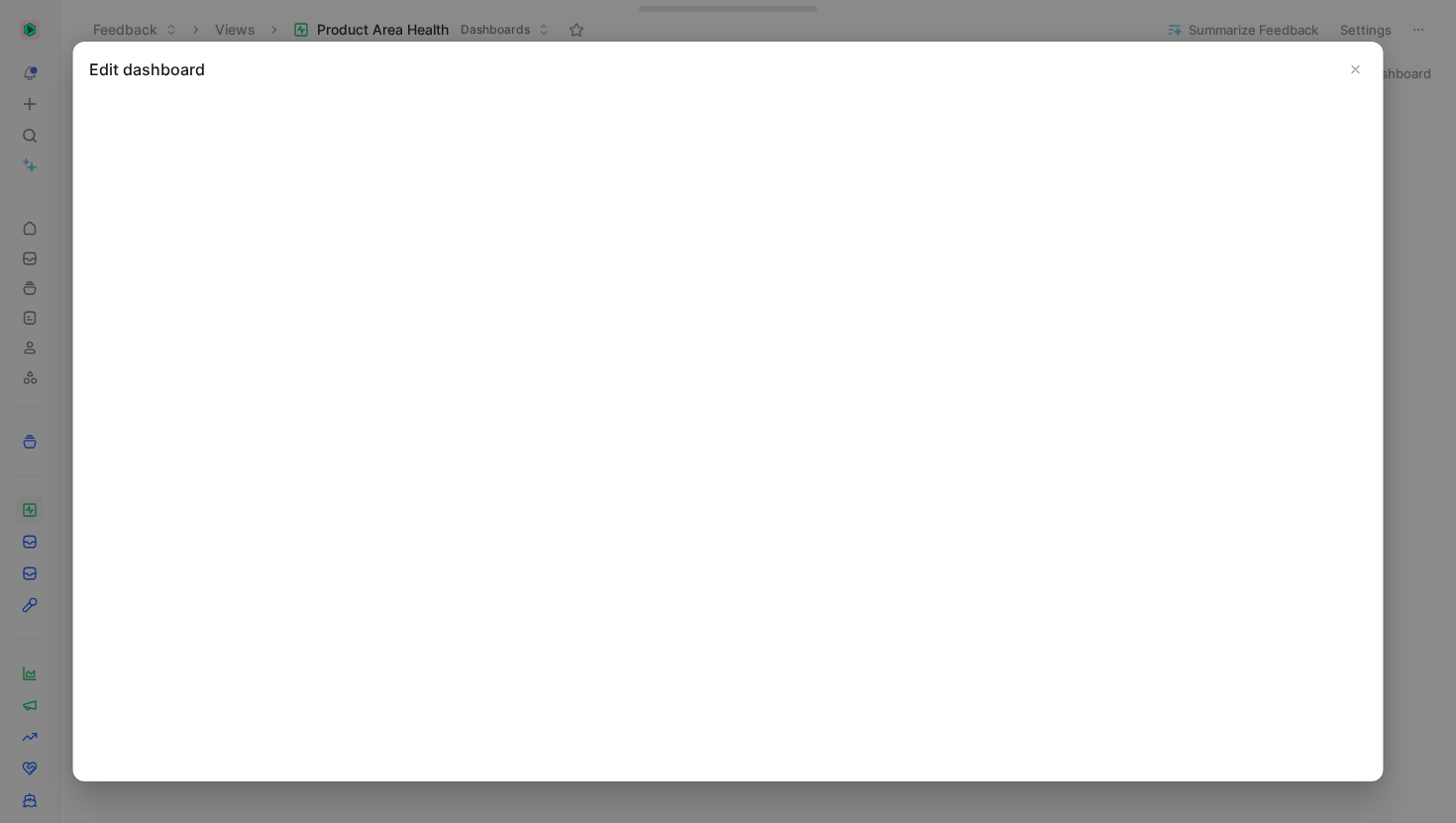 click on "Edit dashboard" at bounding box center [728, 412] 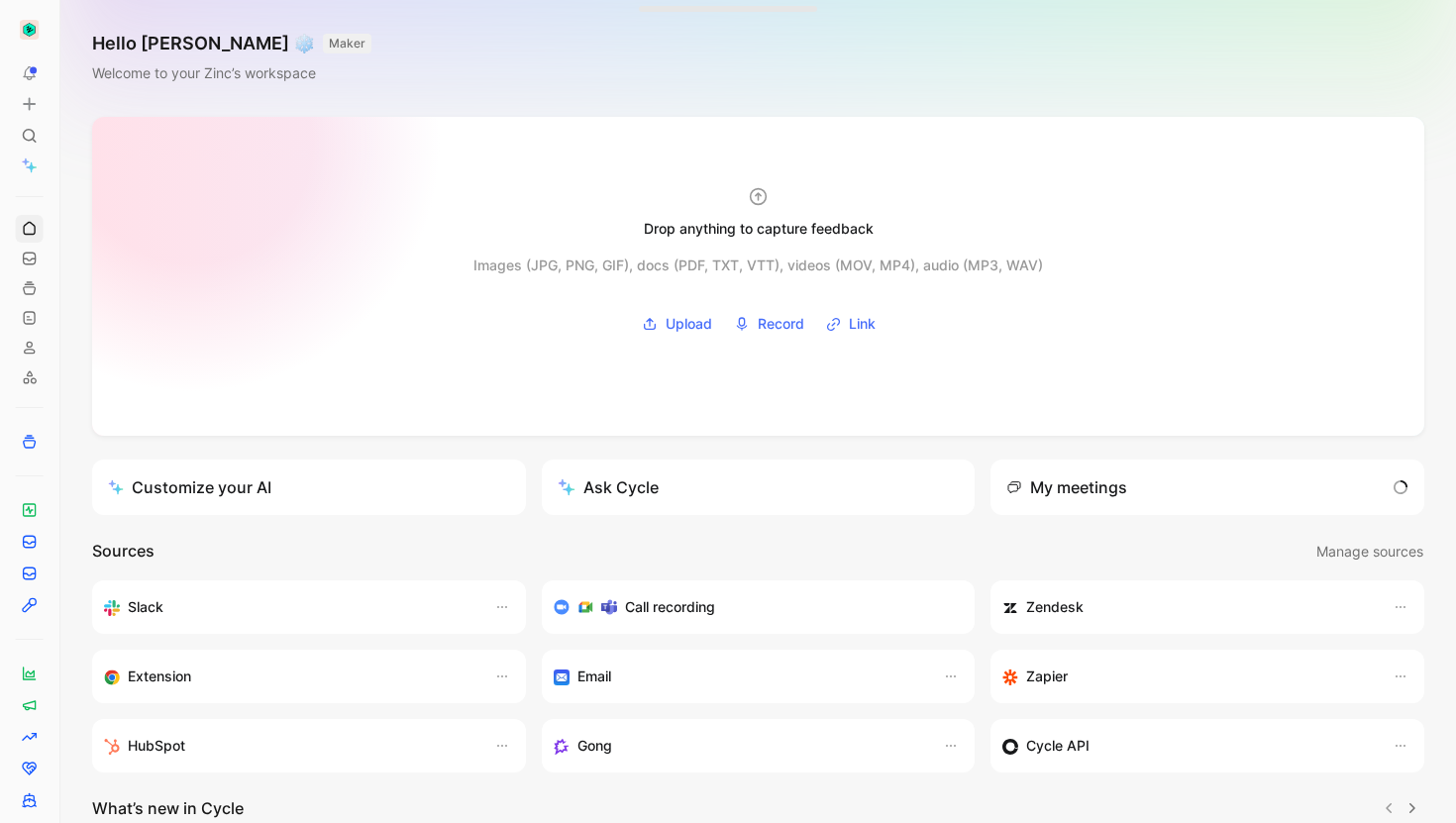 scroll, scrollTop: 0, scrollLeft: 0, axis: both 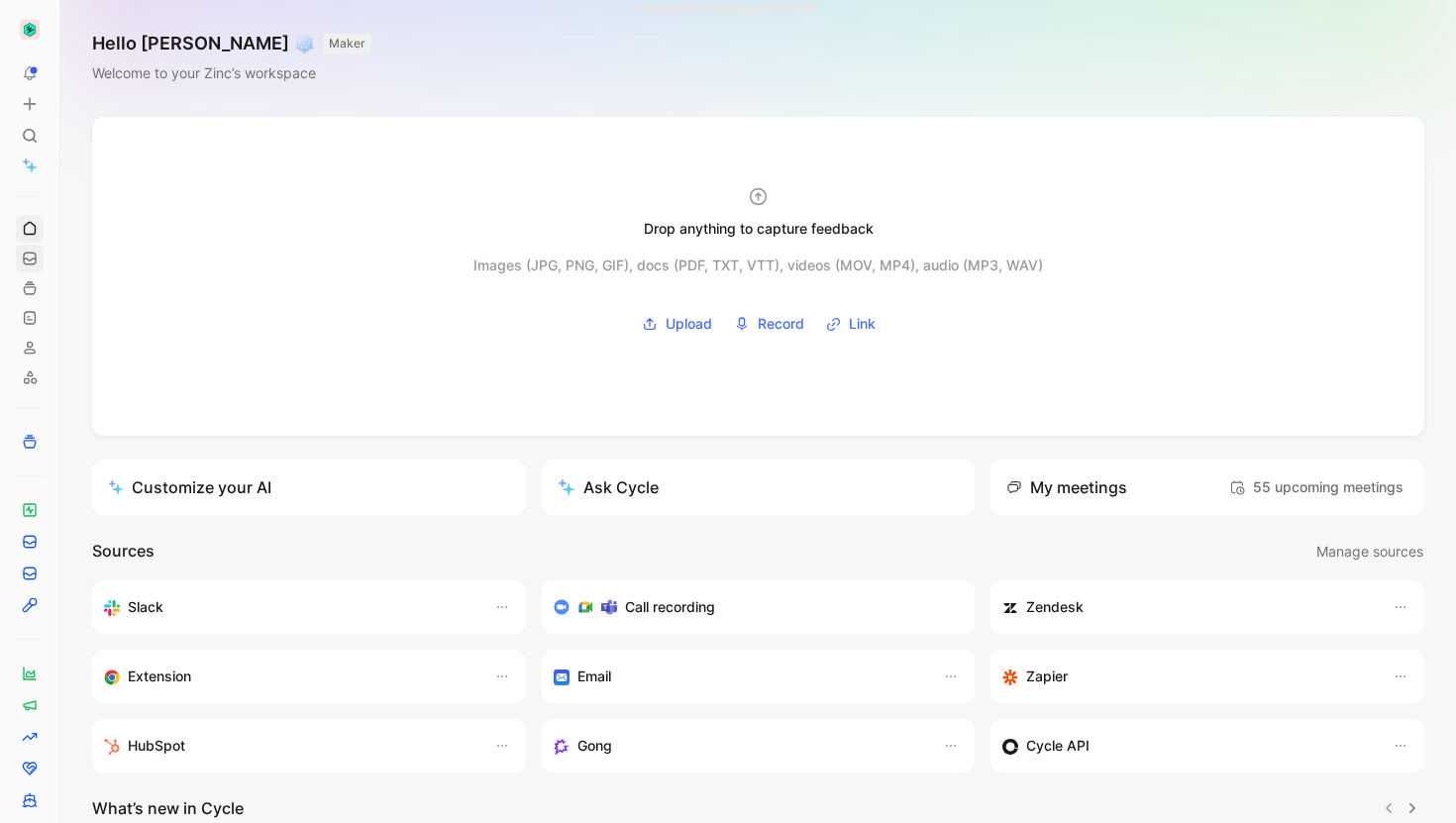 click at bounding box center [30, 258] 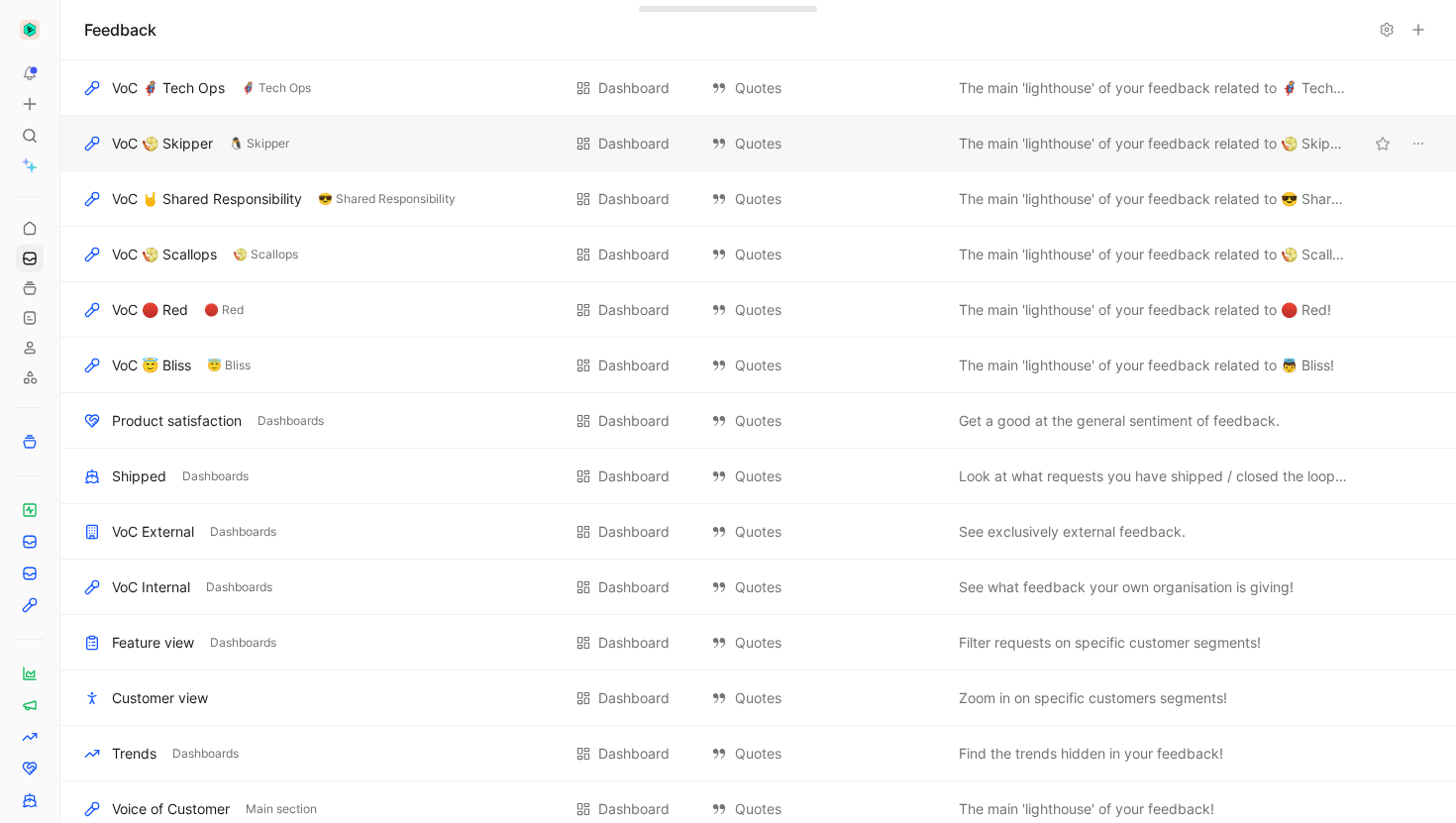 click on "VoC 🍤 Skipper 🍤 Skipper" at bounding box center [322, 88] 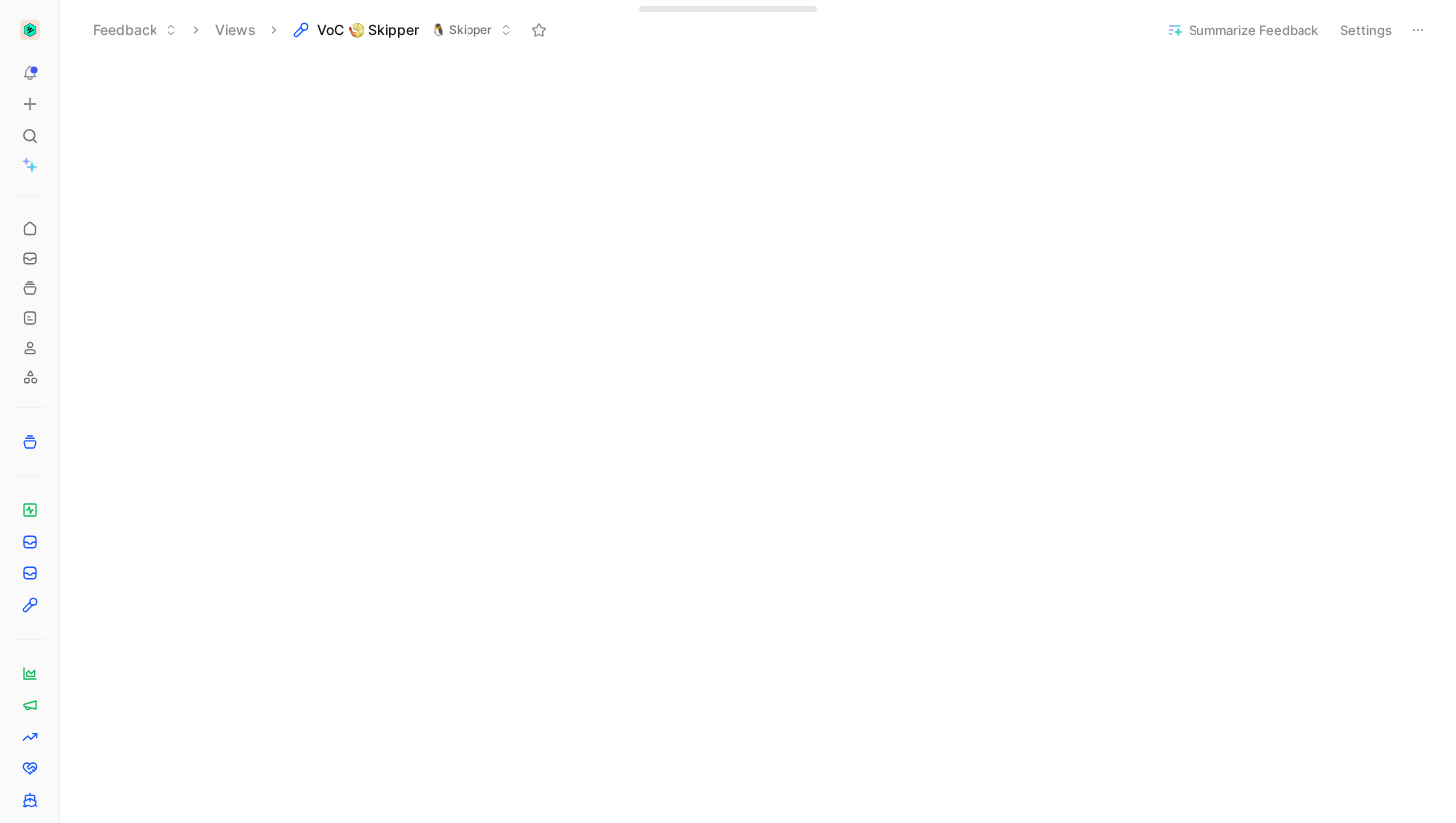 scroll, scrollTop: 820, scrollLeft: 0, axis: vertical 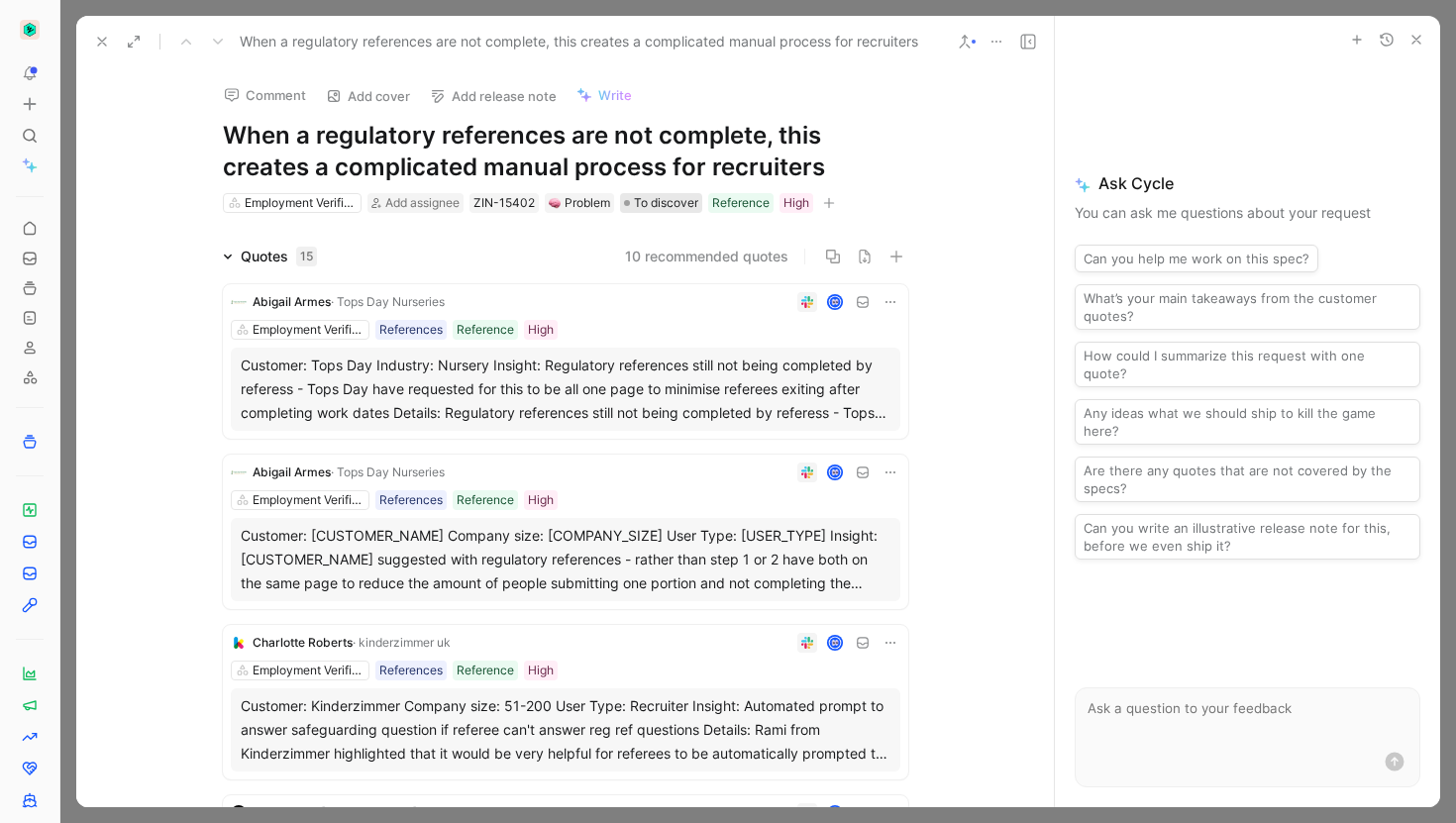 click on "To discover" at bounding box center (666, 203) 